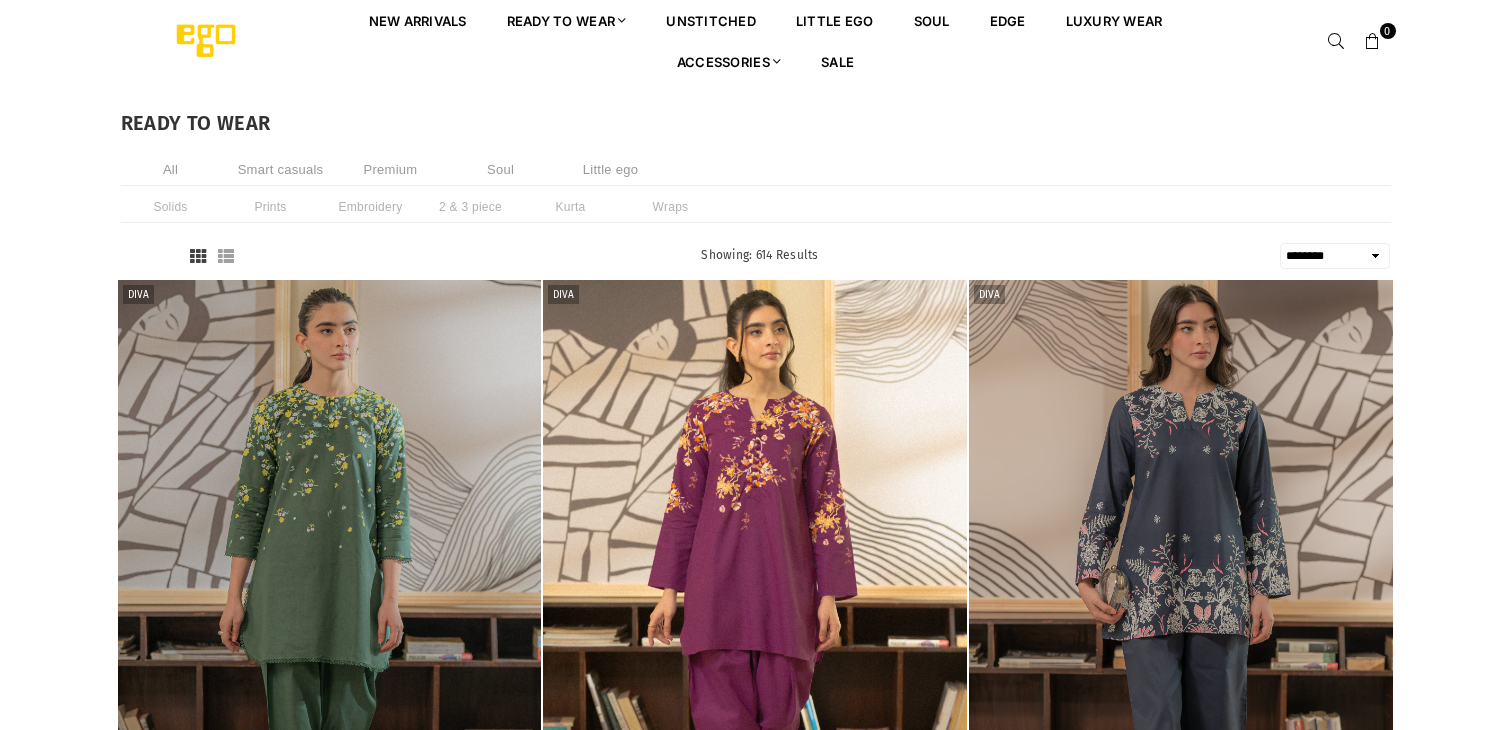 select on "******" 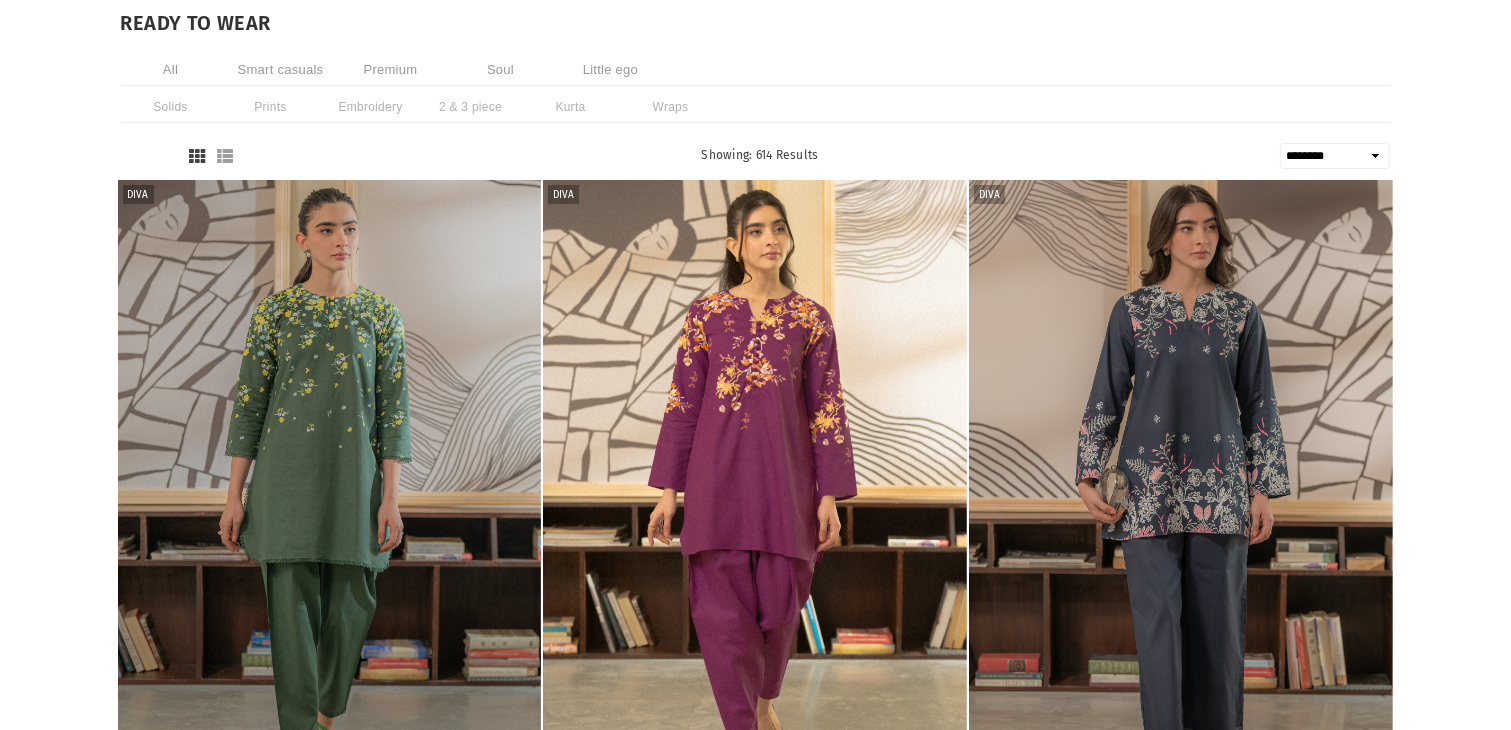 scroll, scrollTop: 100, scrollLeft: 0, axis: vertical 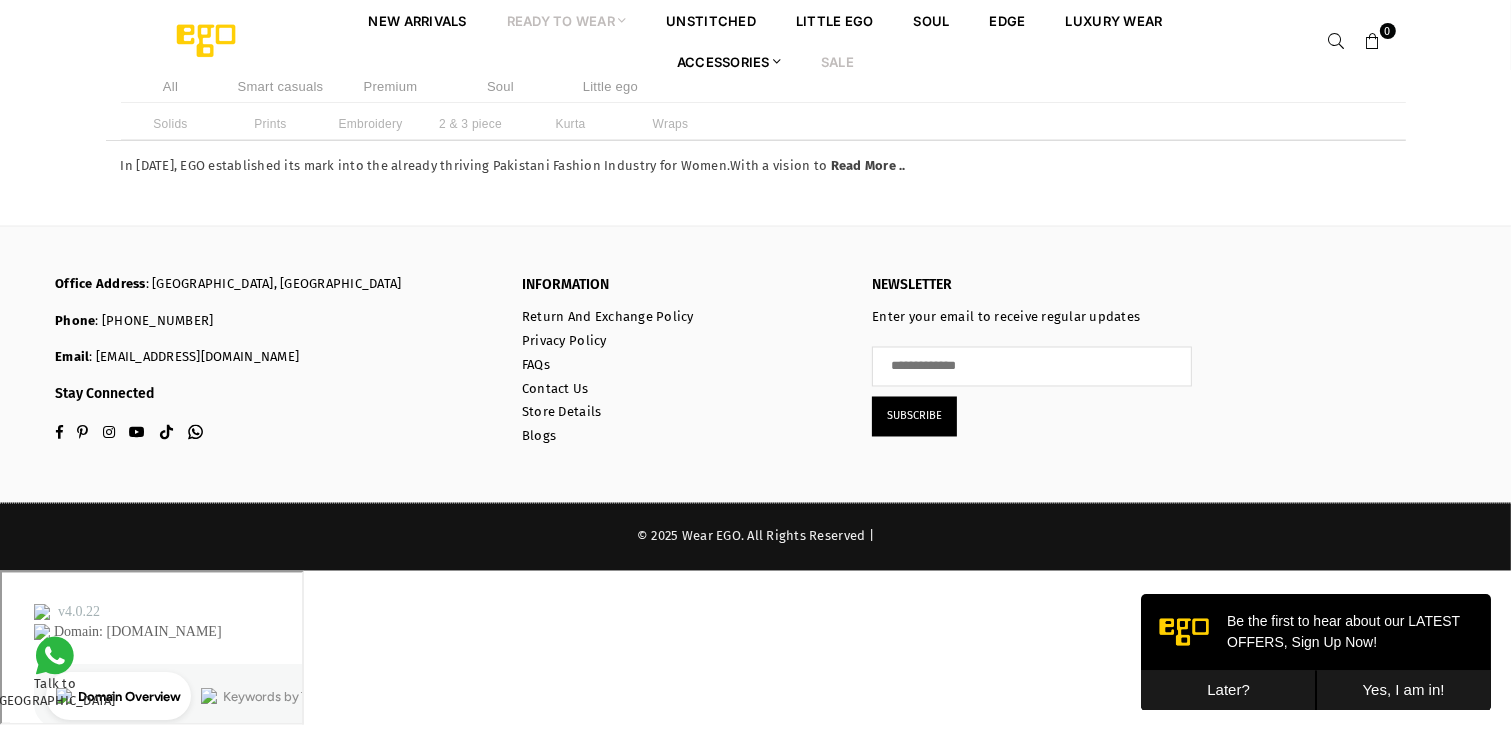 click on "Sale" at bounding box center (837, 61) 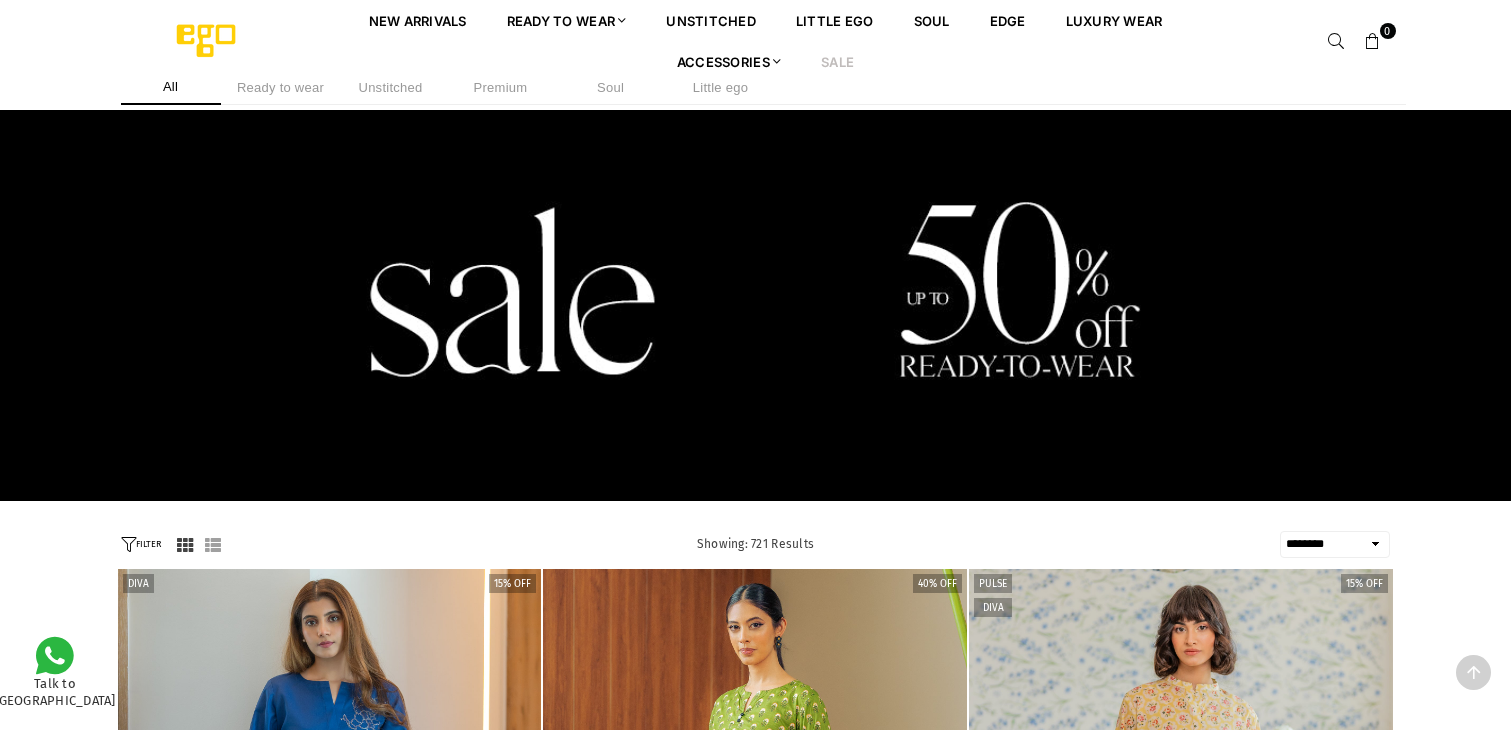 select on "******" 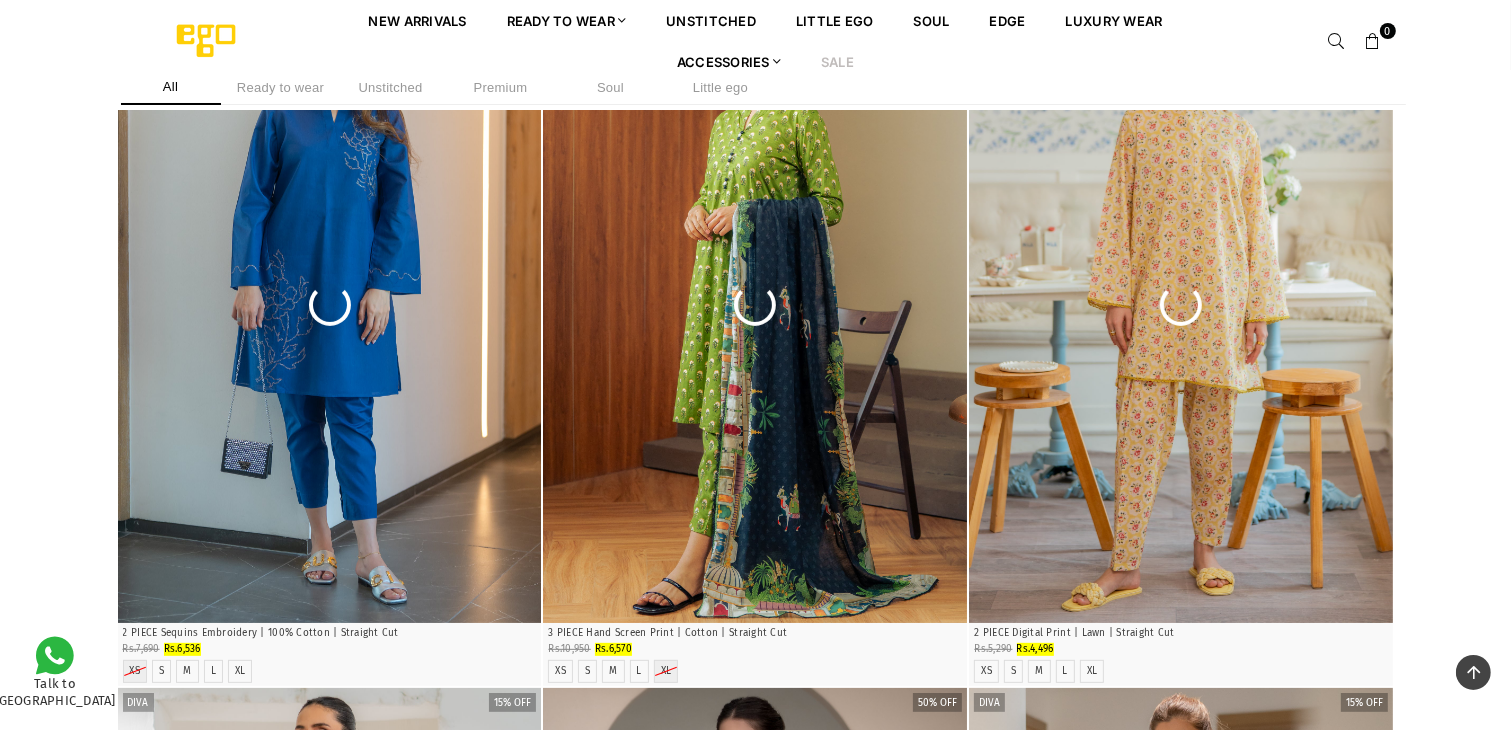 scroll, scrollTop: 582, scrollLeft: 0, axis: vertical 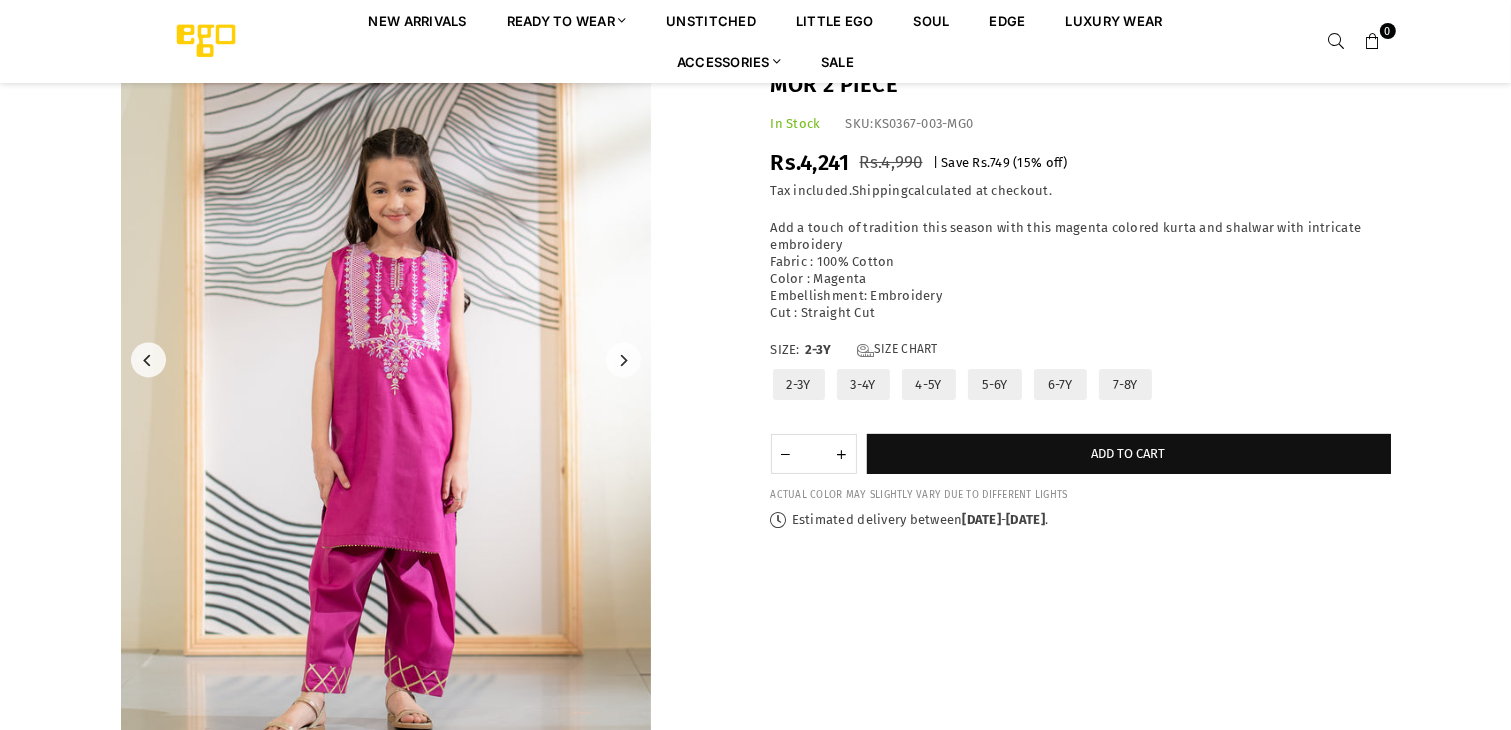 click at bounding box center (386, 360) 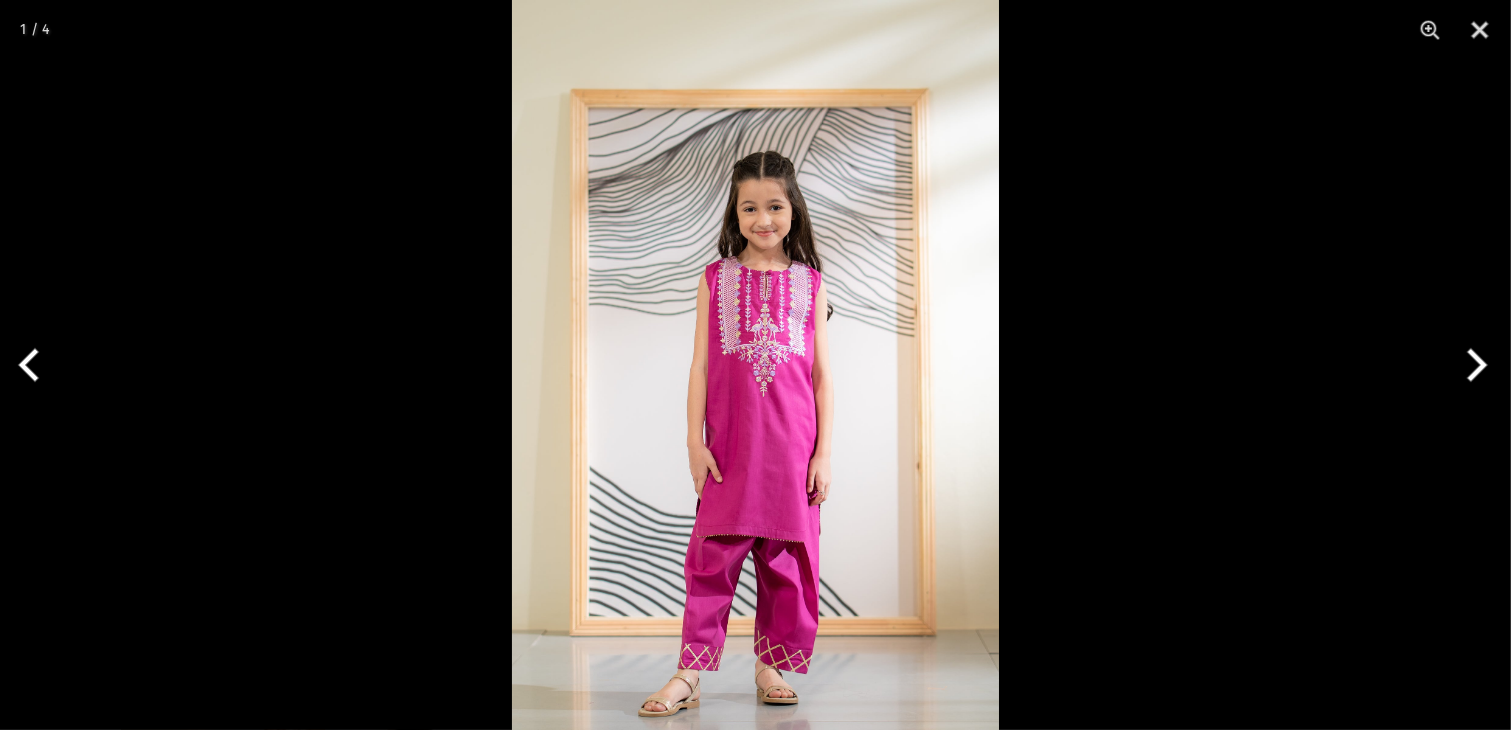 click at bounding box center (755, 365) 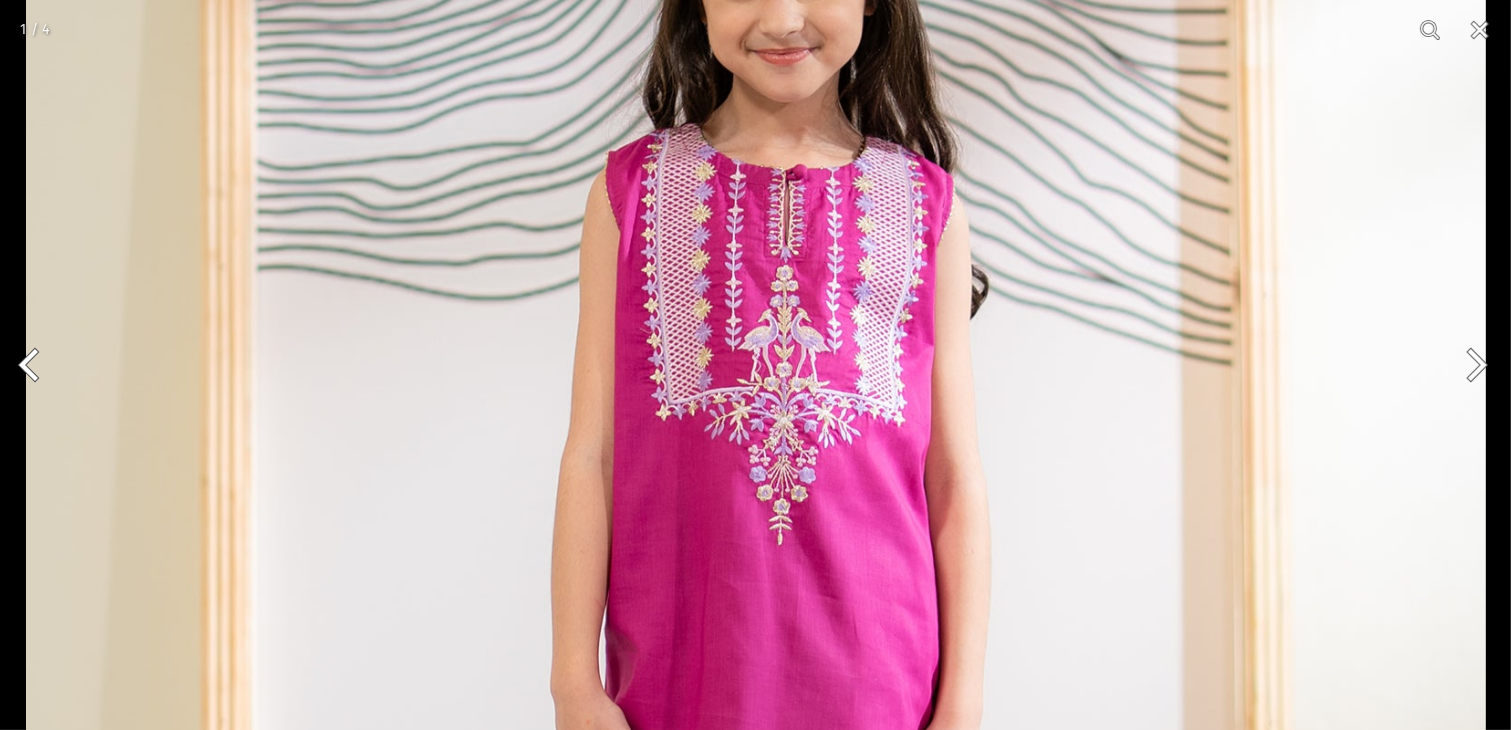click at bounding box center [756, 450] 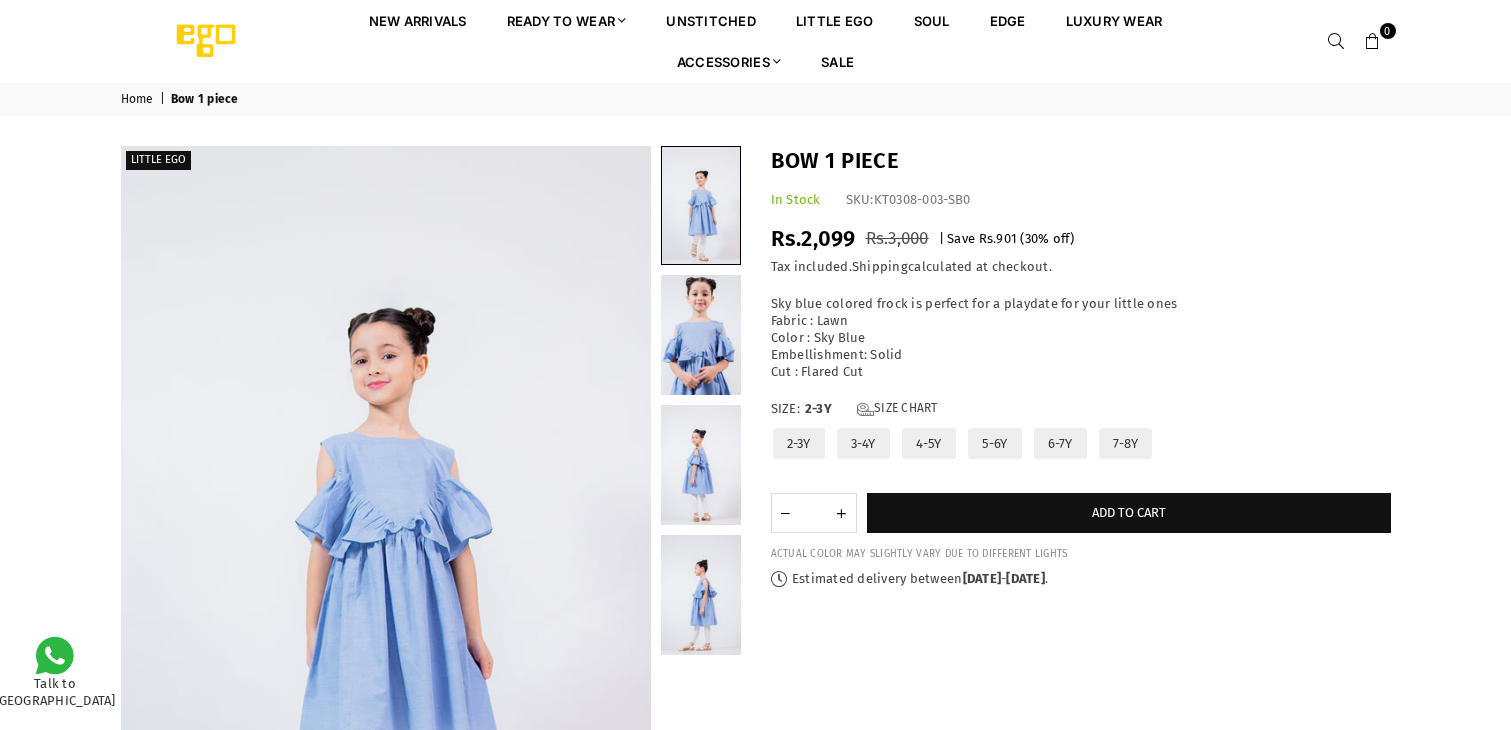 scroll, scrollTop: 0, scrollLeft: 0, axis: both 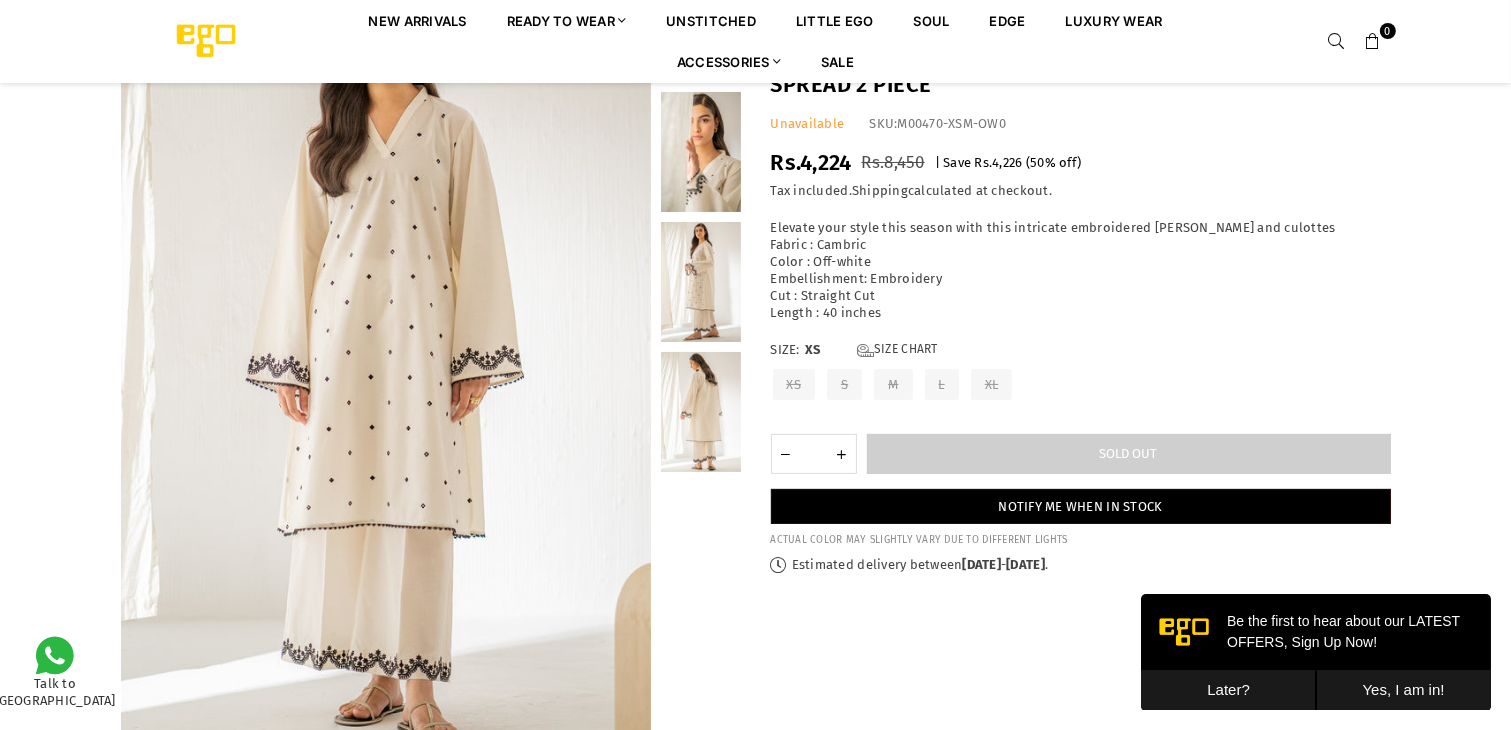 click at bounding box center (701, 282) 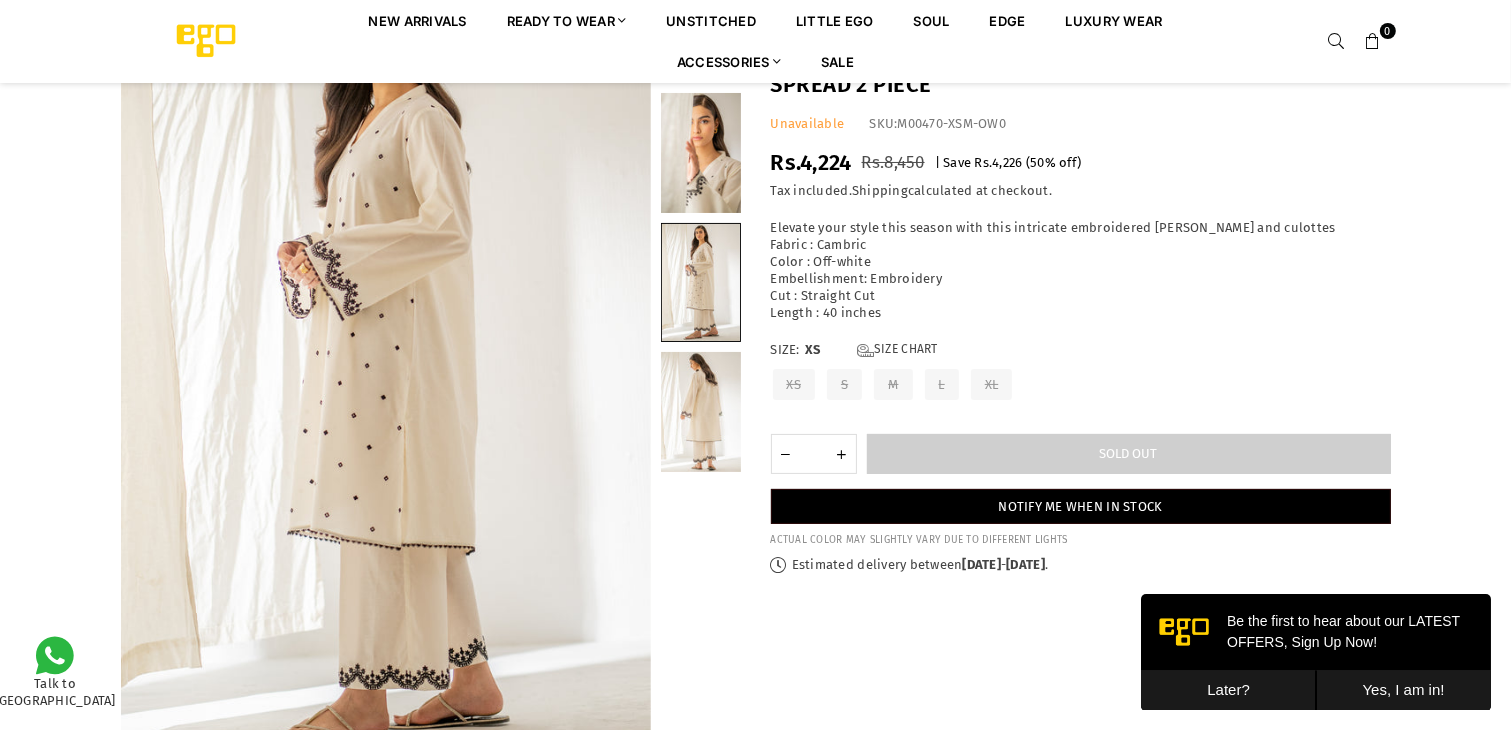 click at bounding box center (701, 412) 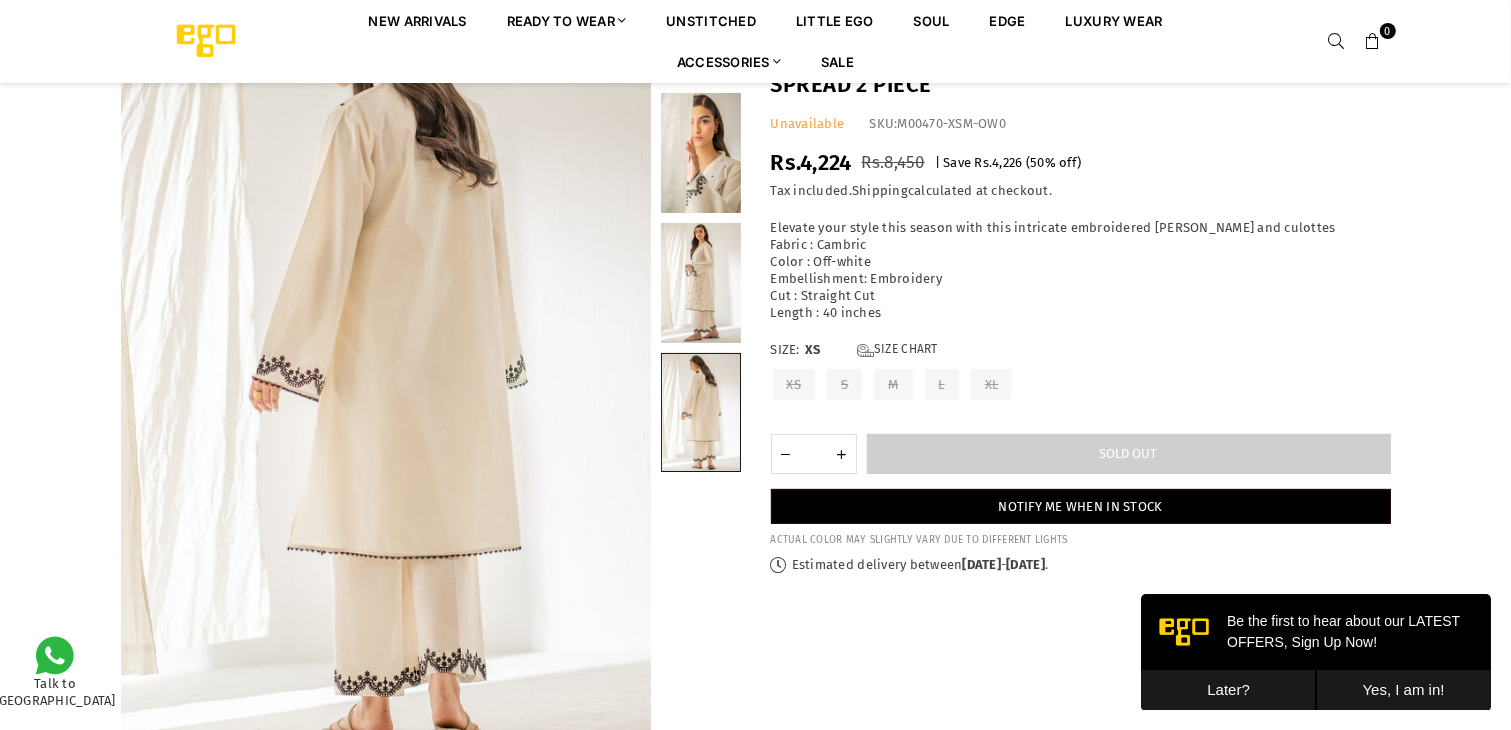 click at bounding box center [701, 153] 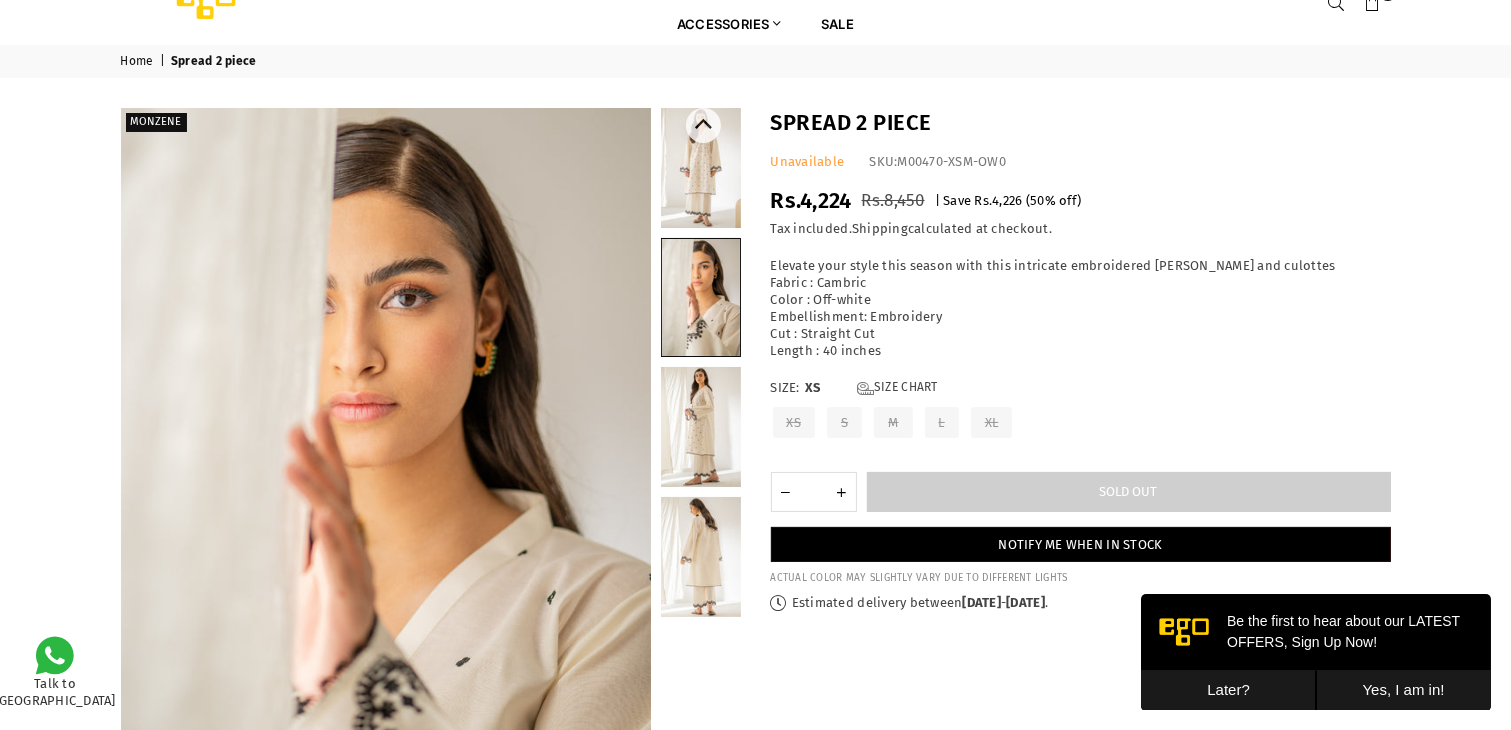 scroll, scrollTop: 0, scrollLeft: 0, axis: both 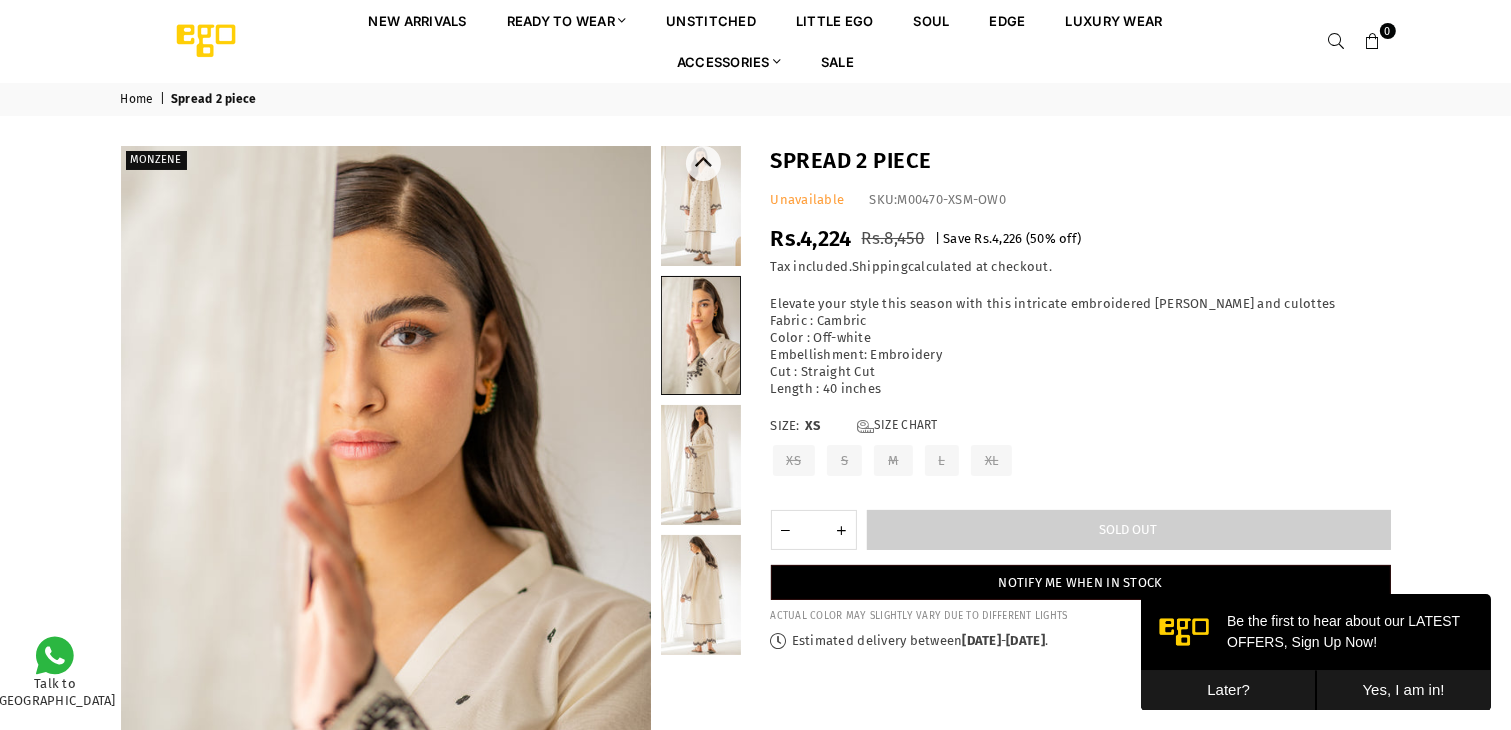 click at bounding box center [701, 206] 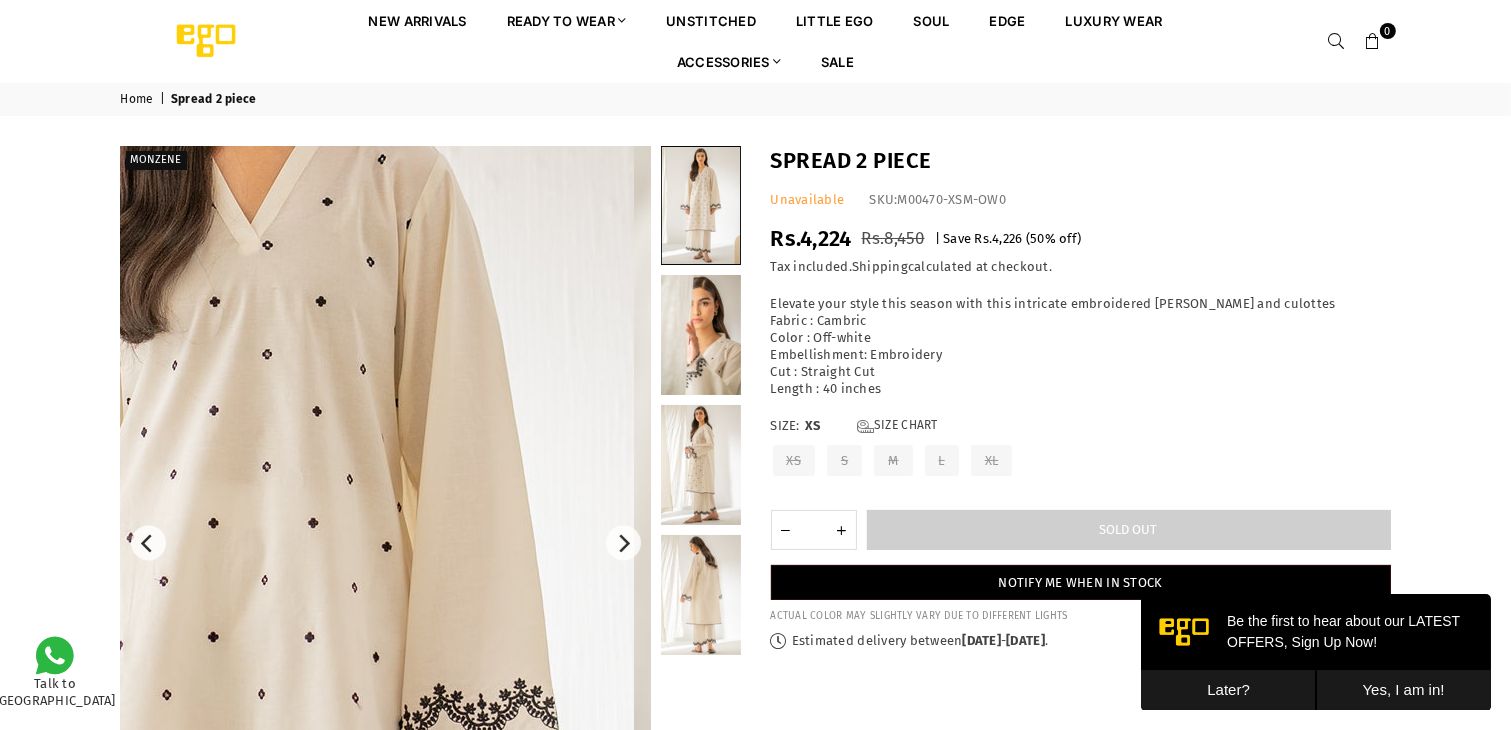 click at bounding box center [252, 713] 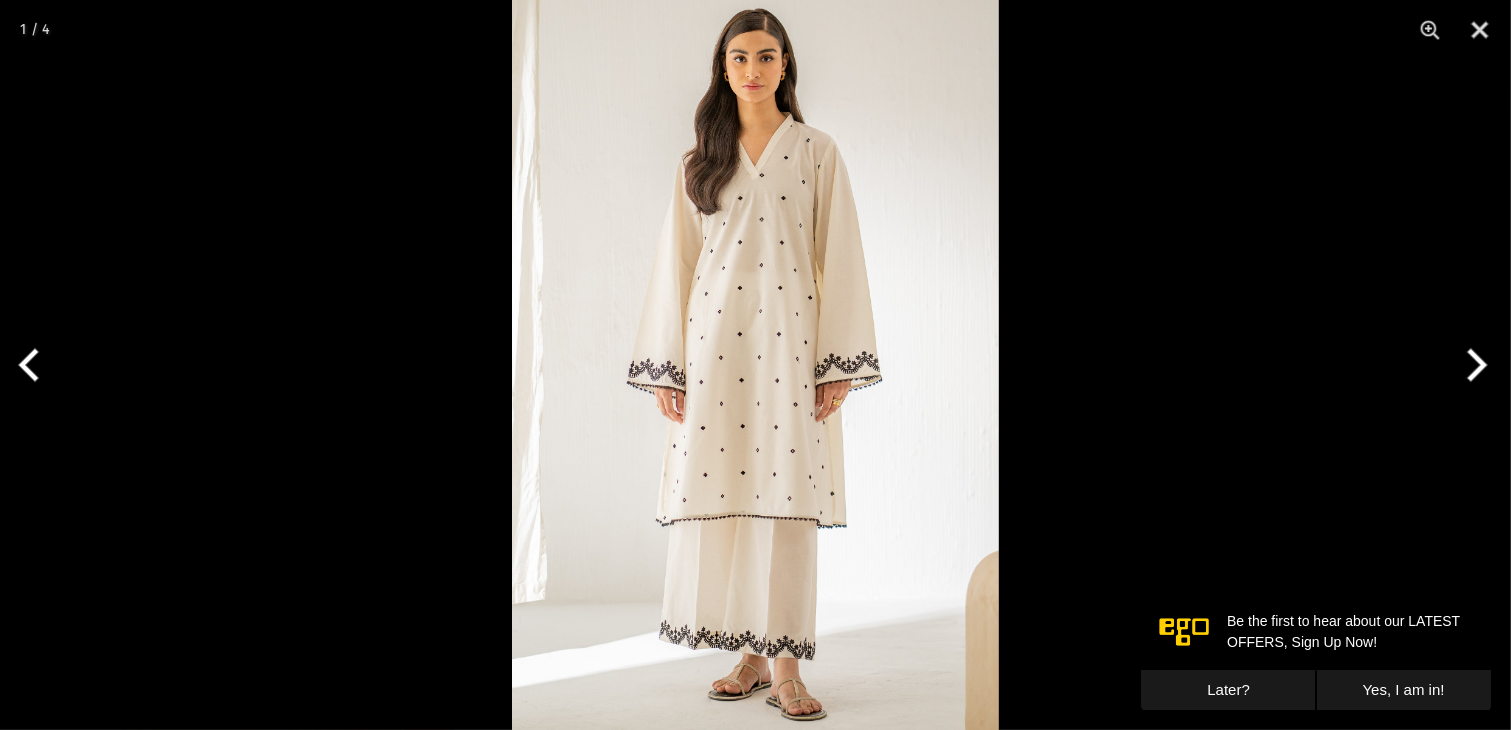 click at bounding box center [755, 365] 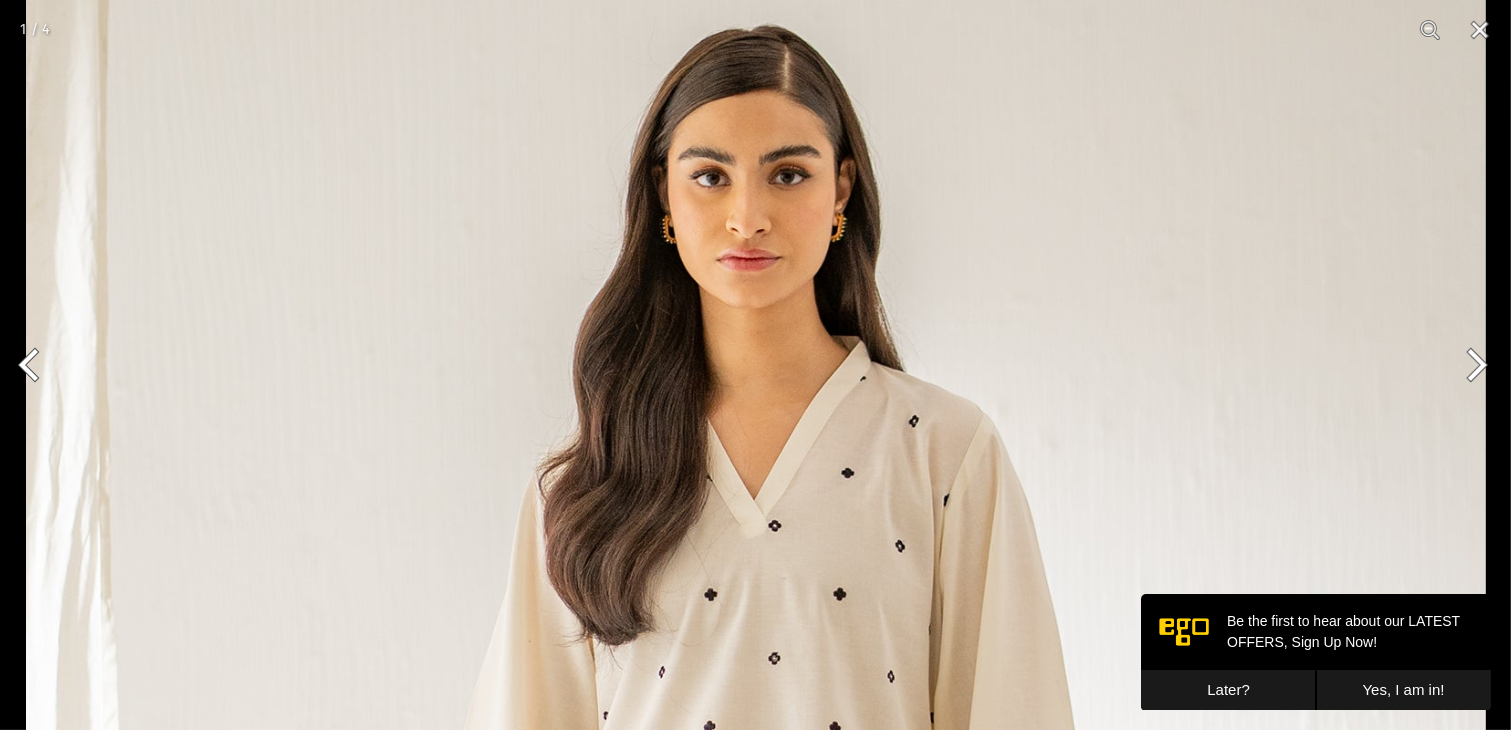 click at bounding box center (756, 1095) 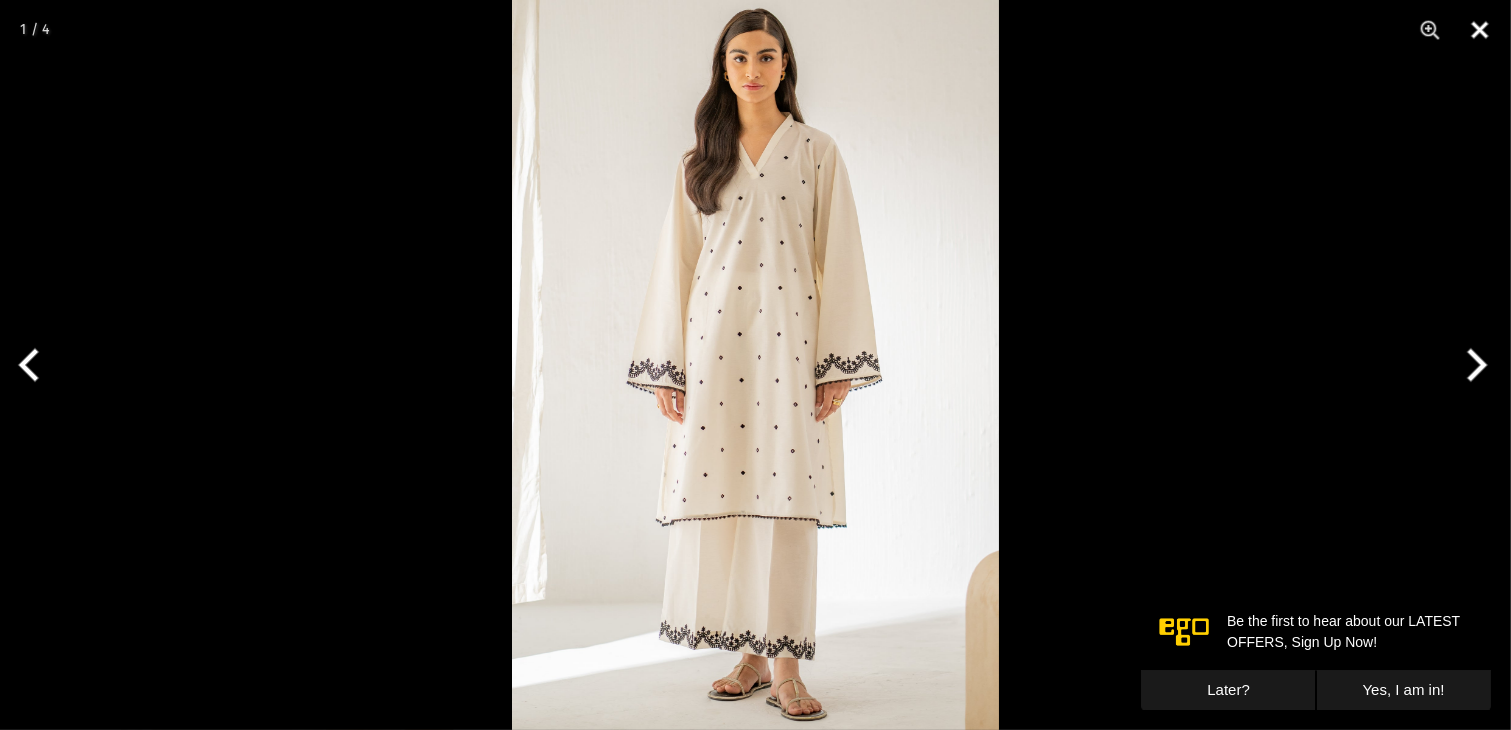 click at bounding box center (1480, 30) 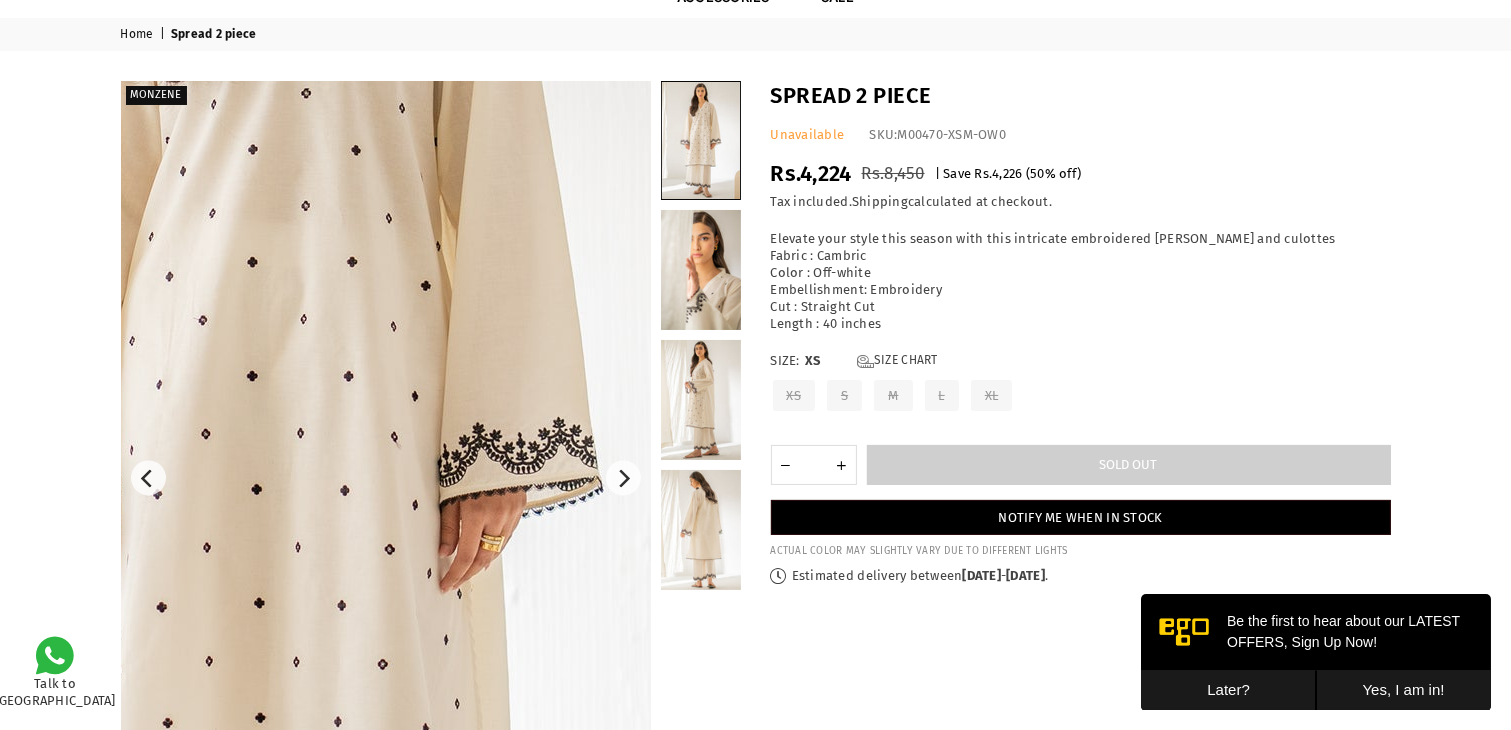 scroll, scrollTop: 282, scrollLeft: 0, axis: vertical 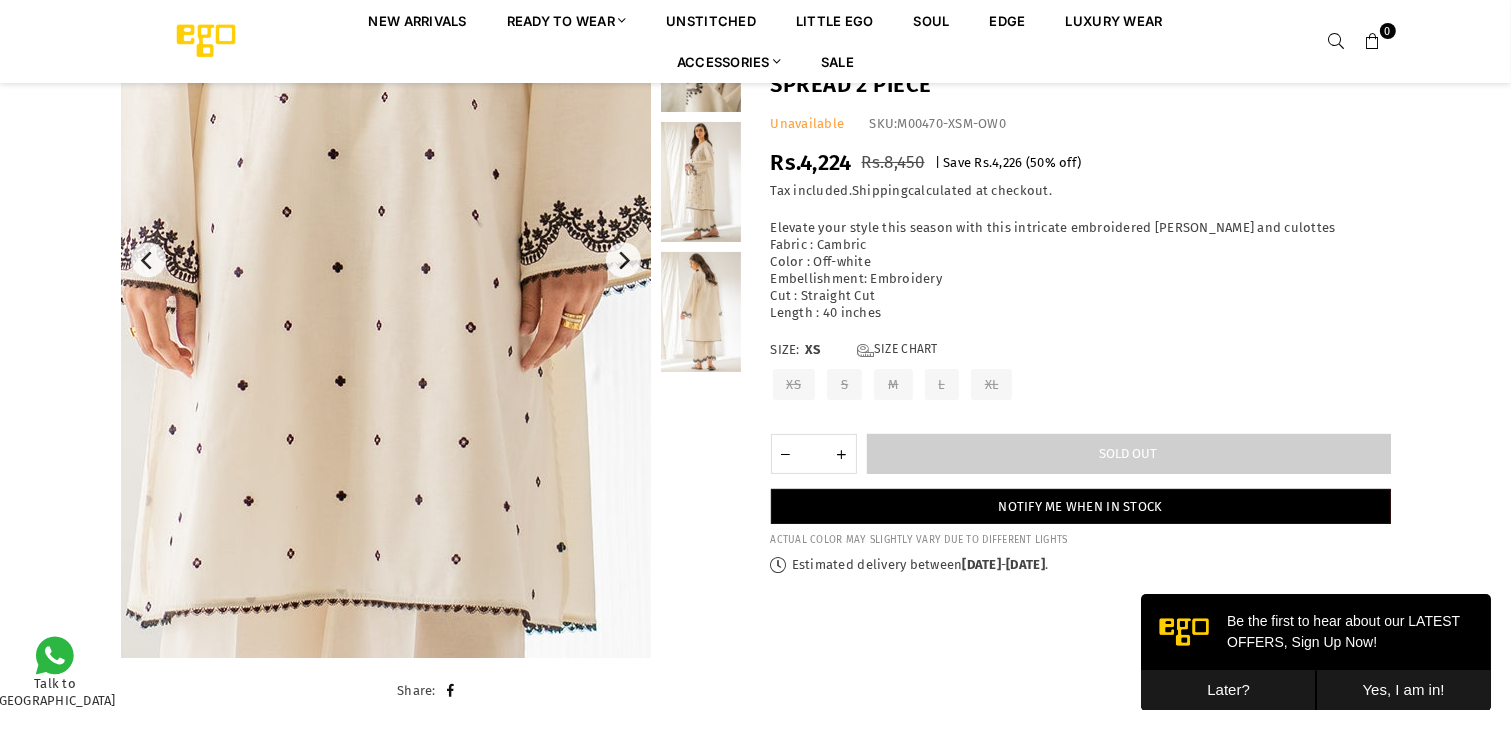 click at bounding box center (372, 230) 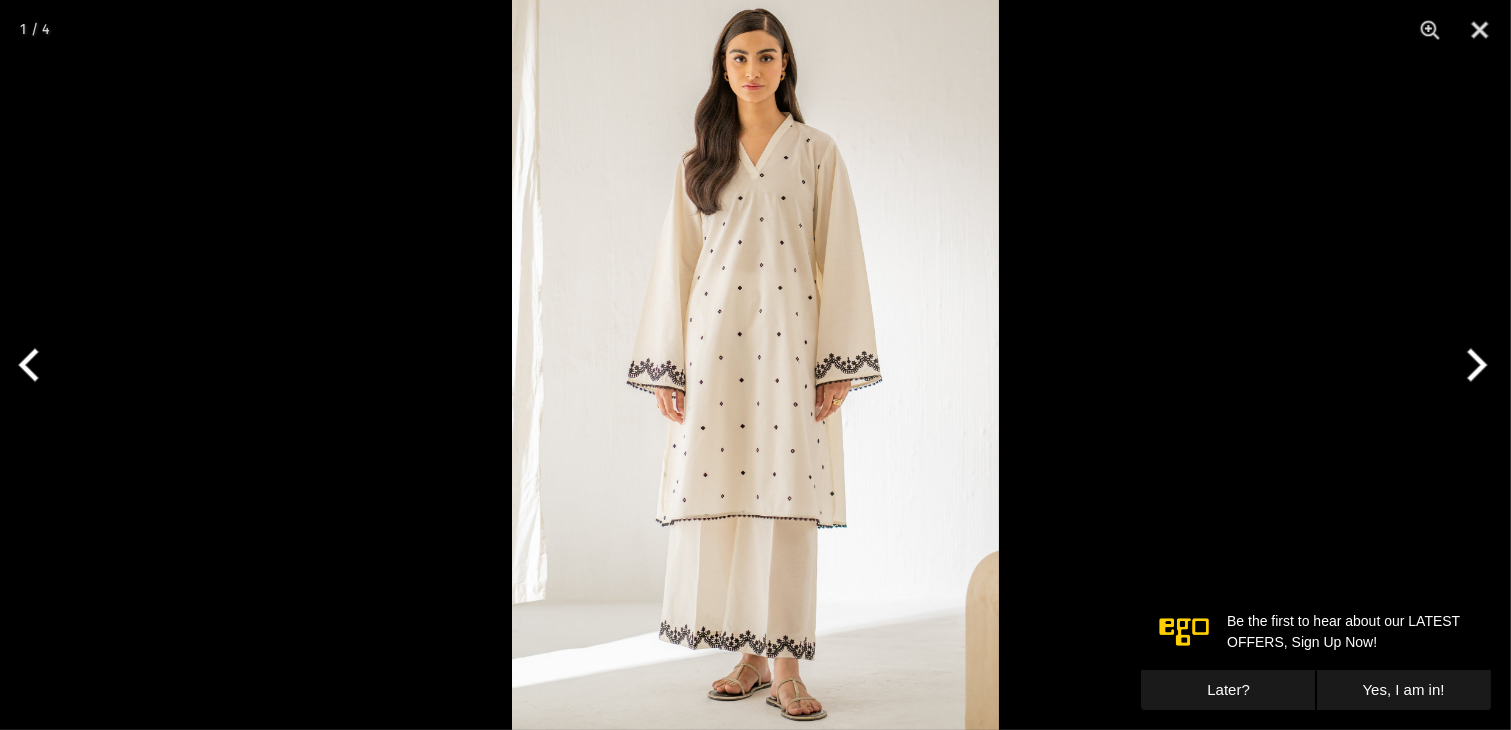 click at bounding box center [755, 365] 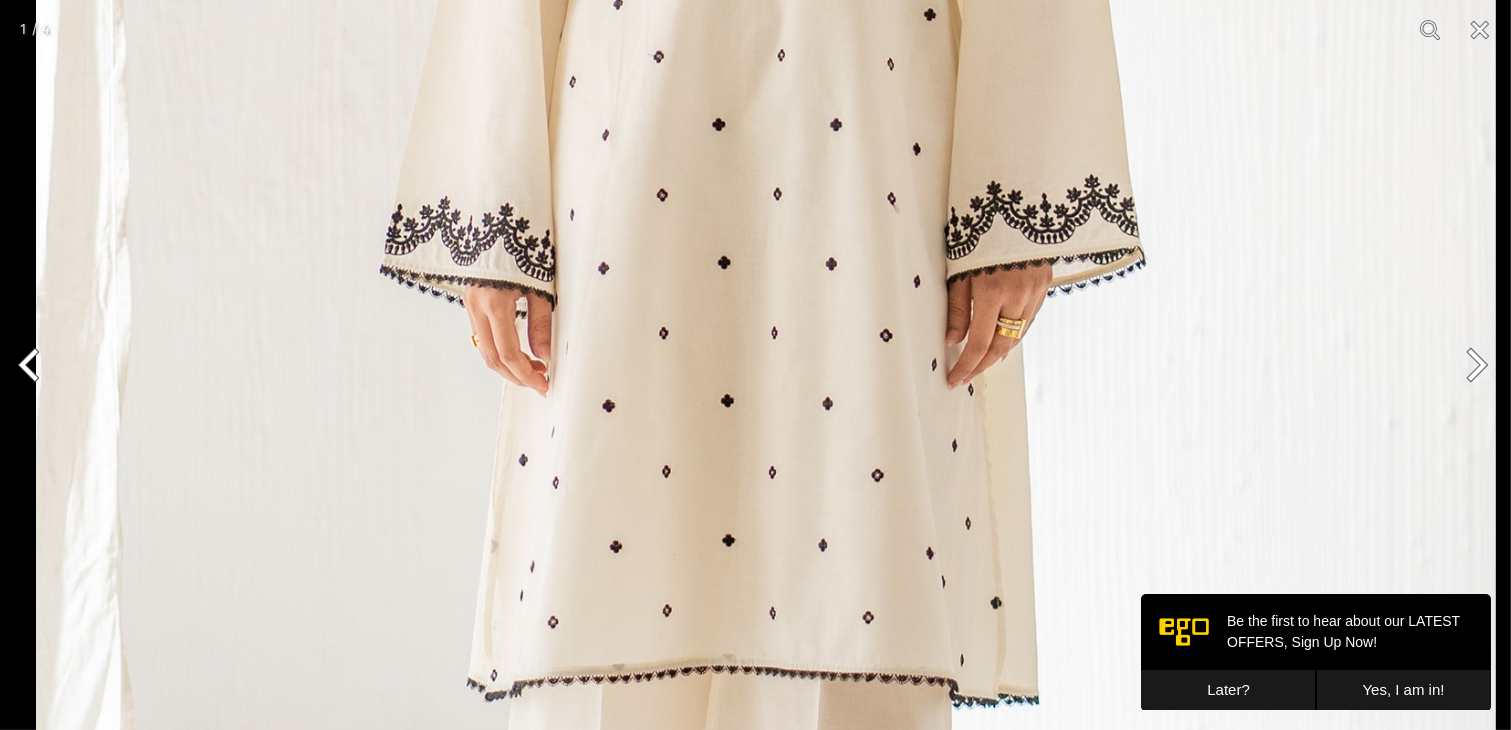 click at bounding box center [766, 217] 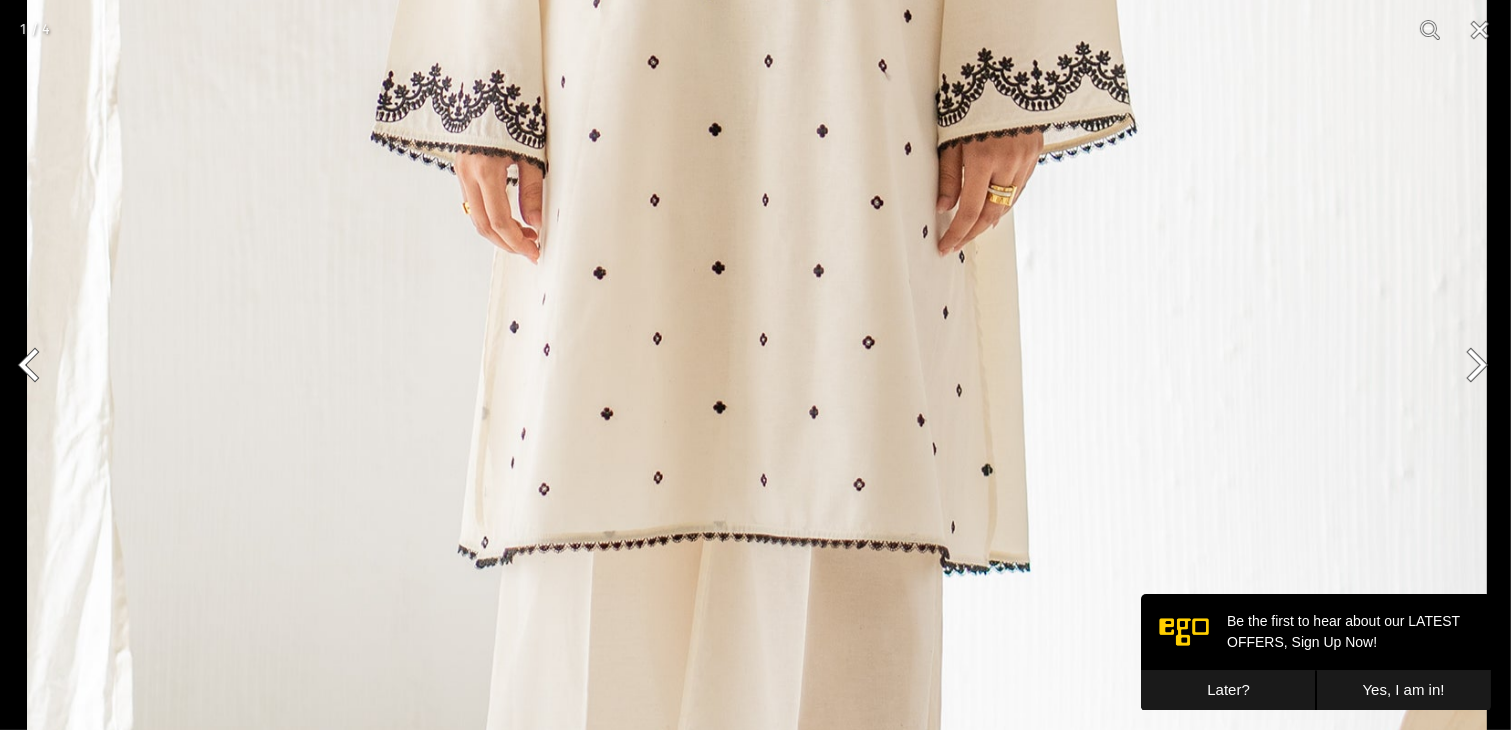 click on "Ego New Arrivals  Ready to Wear  2 PIECE | 3 PIECE All Casuals All Luxury Diva Core Monzene Pulse Boho Soul unstitched  Little EGO  Soul  EDGE  Luxury Wear  Accessories  Bottoms Wraps Inner Sale    0 New Arrivals   Ready to wear   2 PIECE | 3 PIECE All Casuals All Luxury Diva Core Monzene Pulse Boho Soul Unstitched   Little EGO GIRLS 2 TO 8 YEARS   Soul LUXURY WEAR   EDGE Always ready to surprise you   LUXURY WEAR   Accessories   Bottoms Wraps Inner SALE   LOGIN Register Now
Home | Spread 2 piece
Monzene      Share:" at bounding box center [755, 1338] 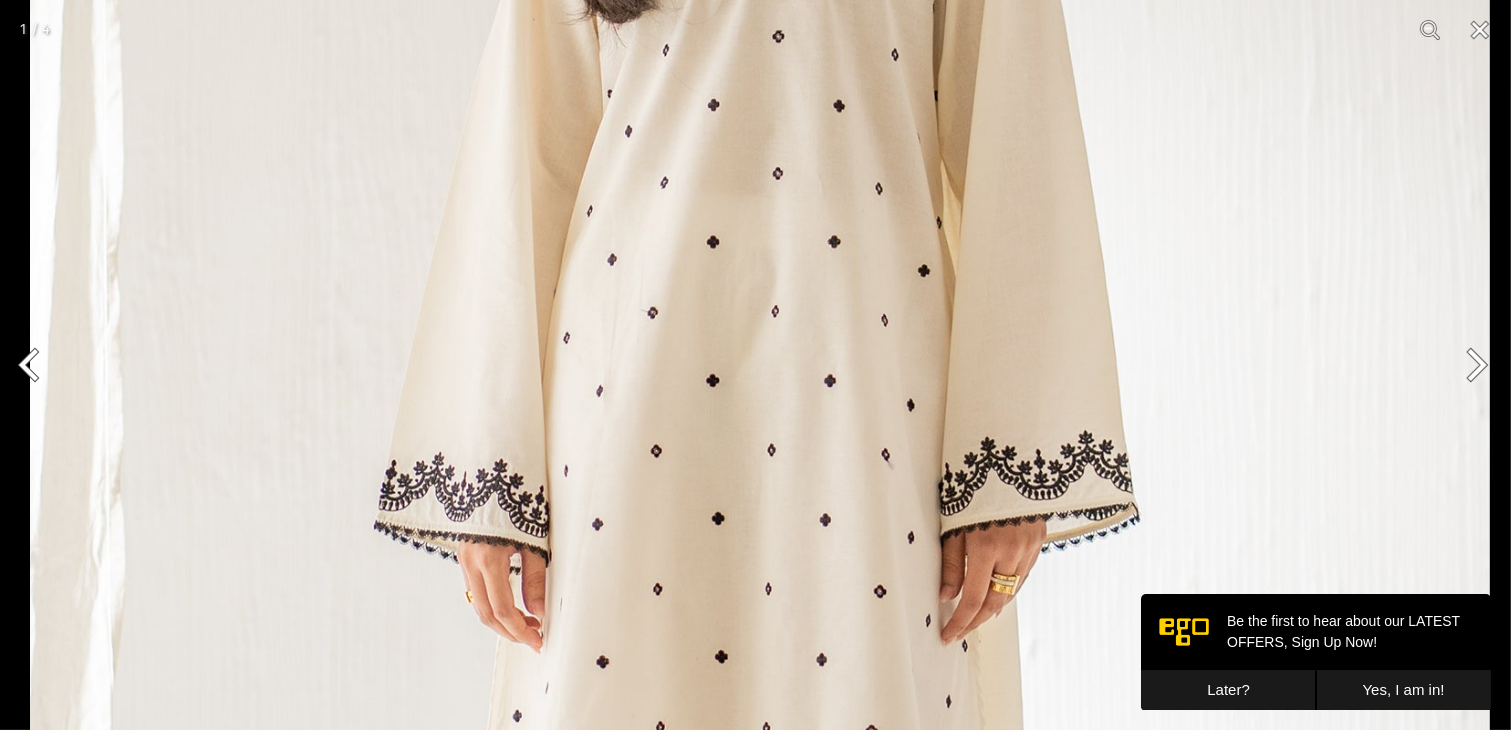 click on "Ego New Arrivals  Ready to Wear  2 PIECE | 3 PIECE All Casuals All Luxury Diva Core Monzene Pulse Boho Soul unstitched  Little EGO  Soul  EDGE  Luxury Wear  Accessories  Bottoms Wraps Inner Sale    0 New Arrivals   Ready to wear   2 PIECE | 3 PIECE All Casuals All Luxury Diva Core Monzene Pulse Boho Soul Unstitched   Little EGO GIRLS 2 TO 8 YEARS   Soul LUXURY WEAR   EDGE Always ready to surprise you   LUXURY WEAR   Accessories   Bottoms Wraps Inner SALE   LOGIN Register Now
Home | Spread 2 piece
Monzene      Share:" at bounding box center (755, 1338) 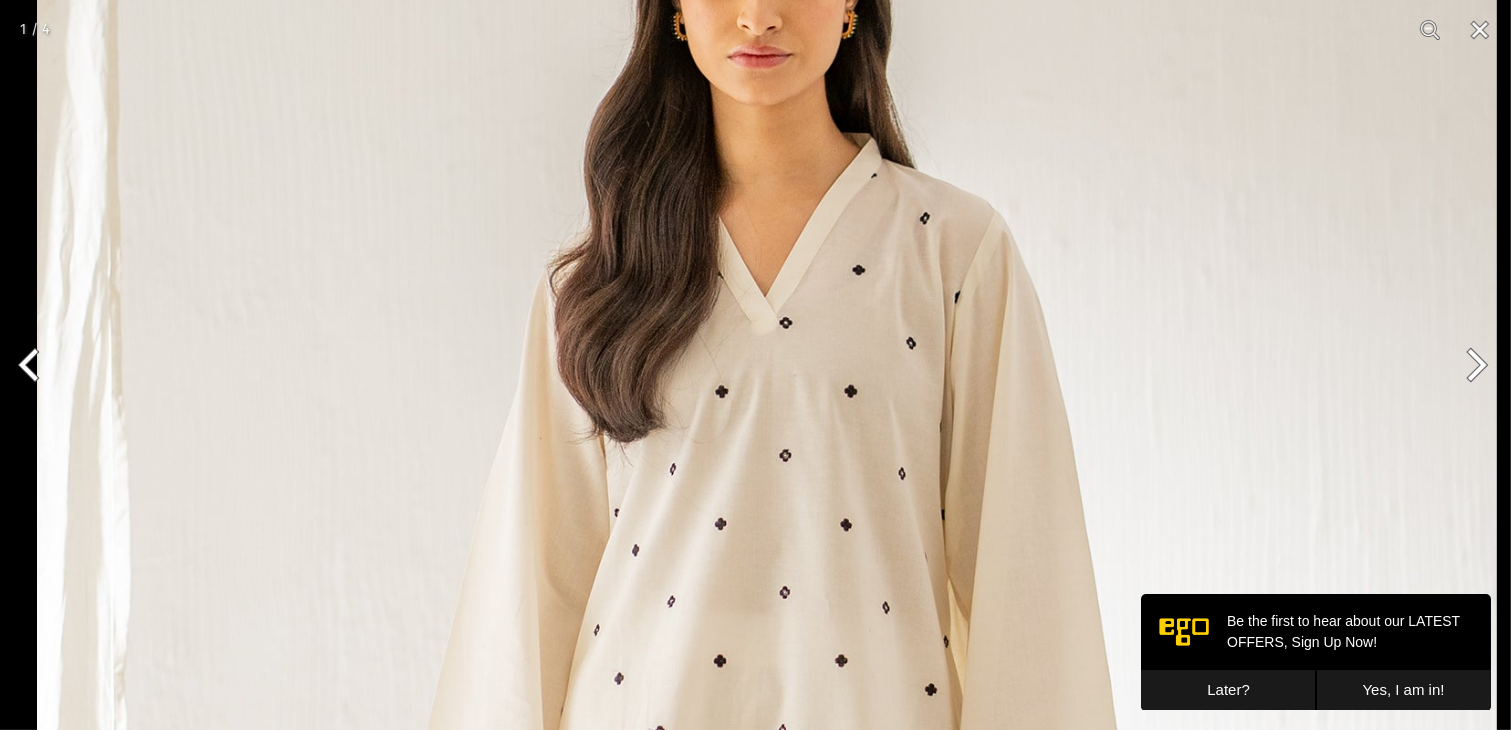 click at bounding box center [767, 892] 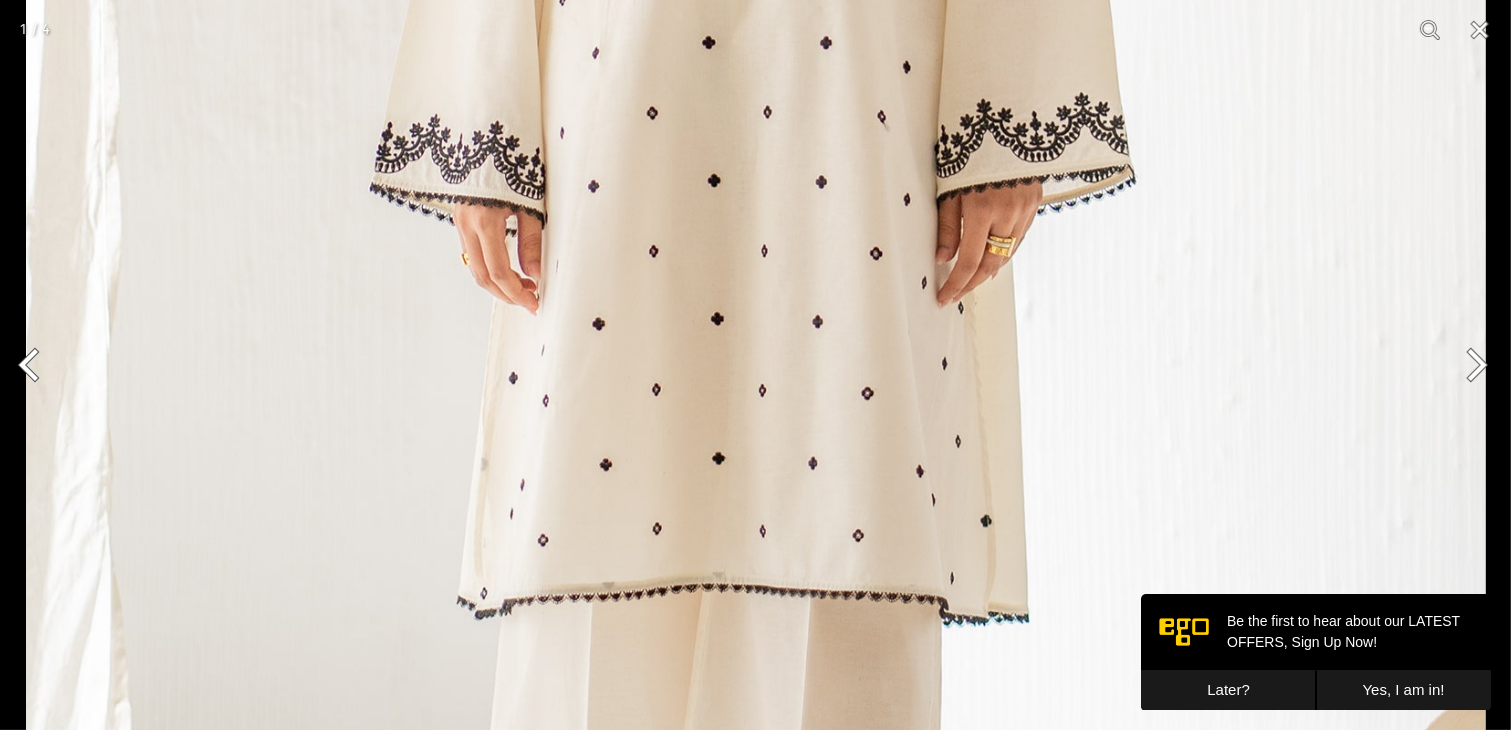 click at bounding box center (756, 135) 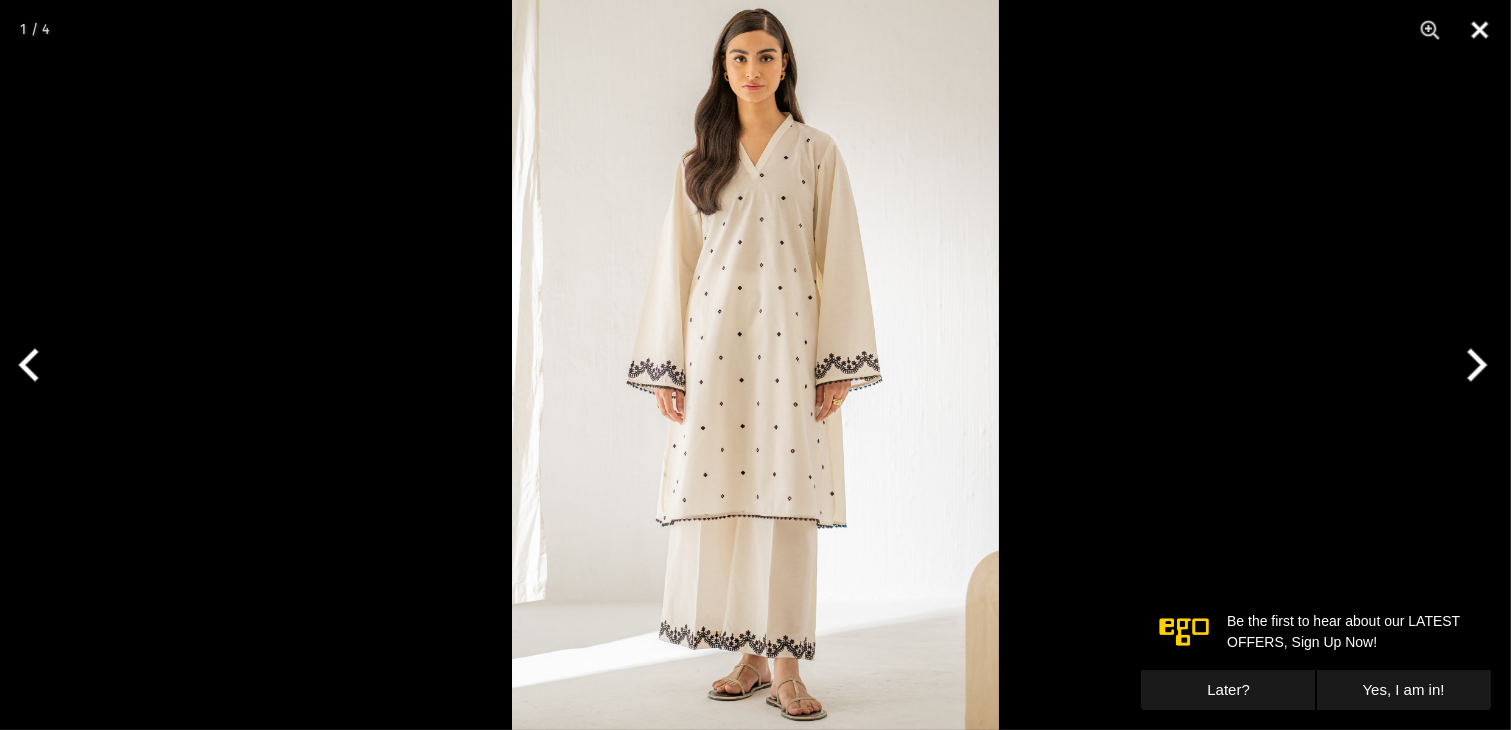 click at bounding box center (1480, 30) 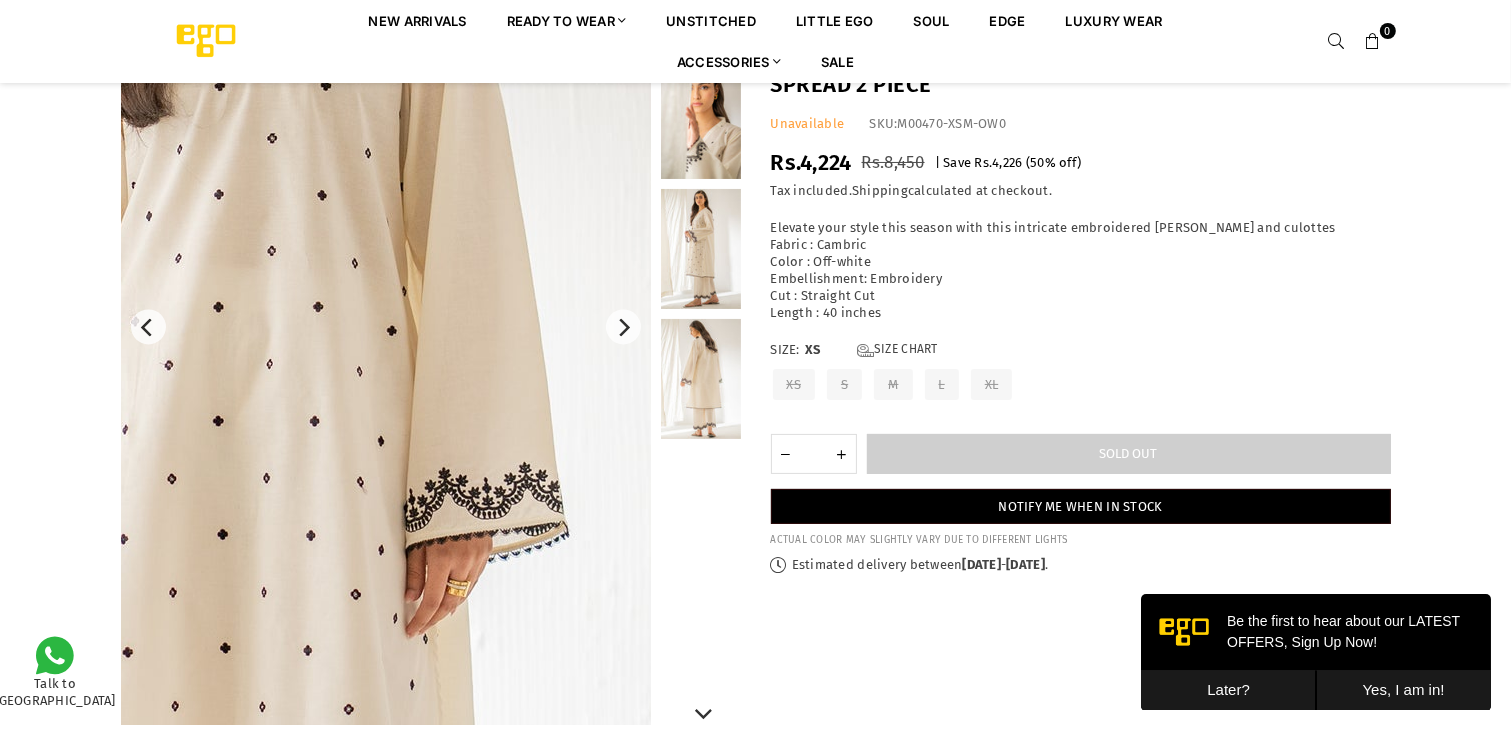 scroll, scrollTop: 182, scrollLeft: 0, axis: vertical 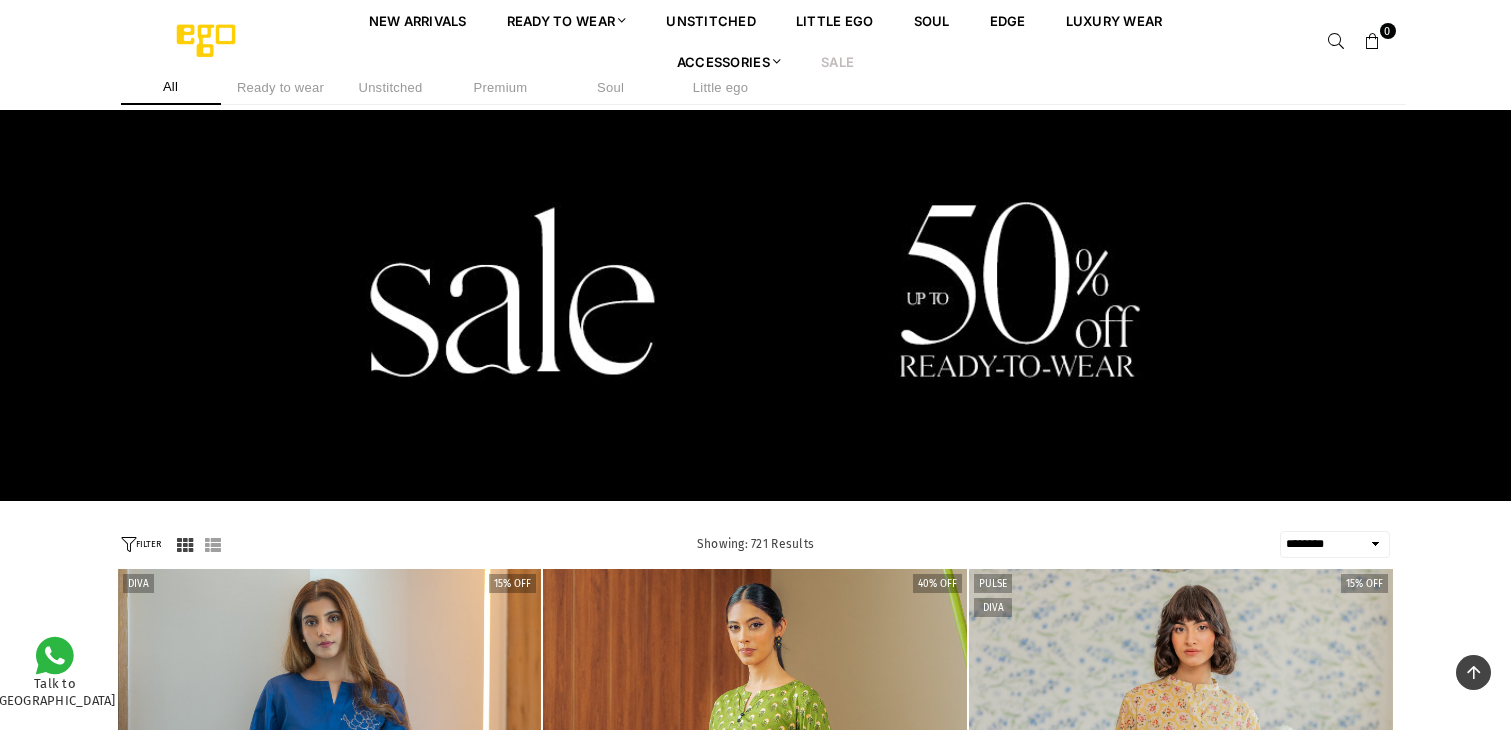 select on "******" 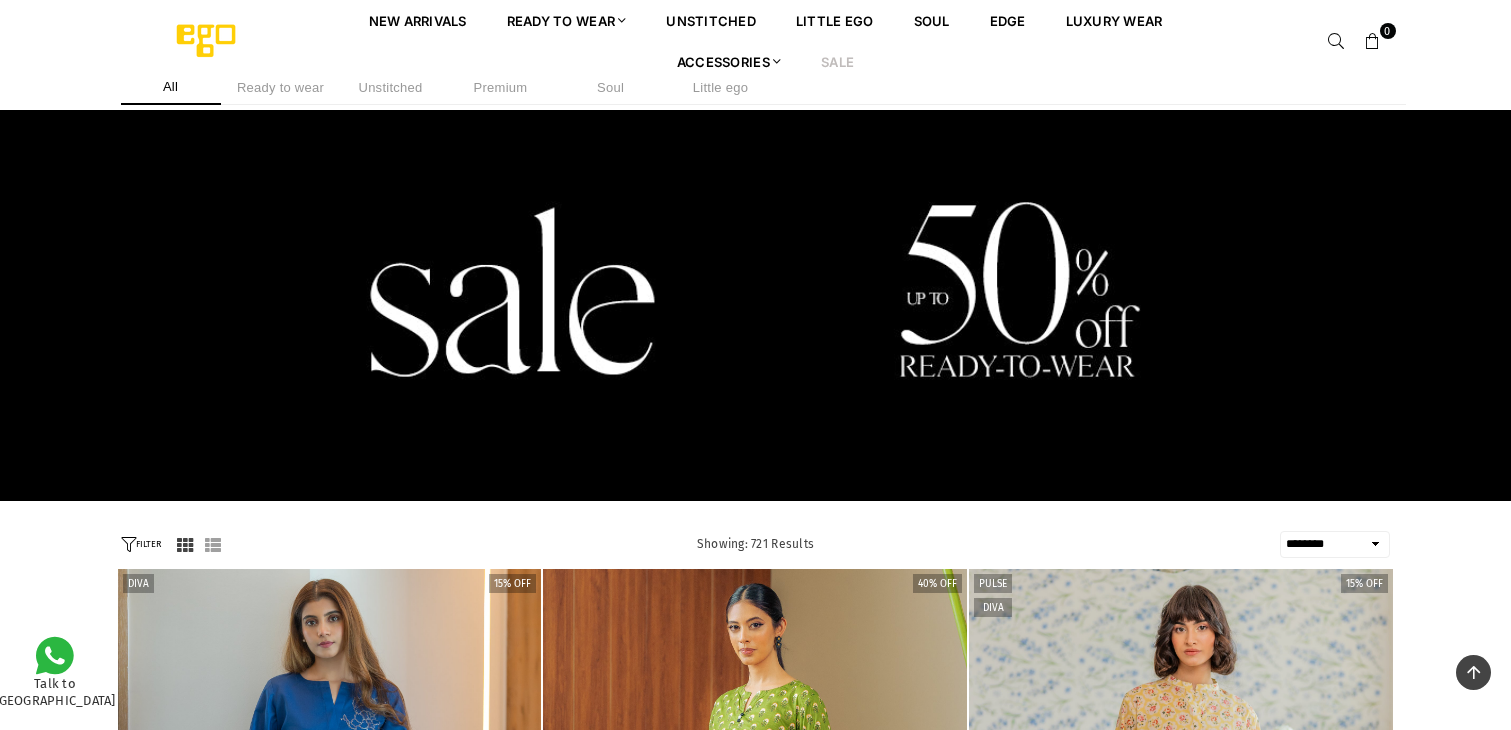 scroll, scrollTop: 137340, scrollLeft: 0, axis: vertical 